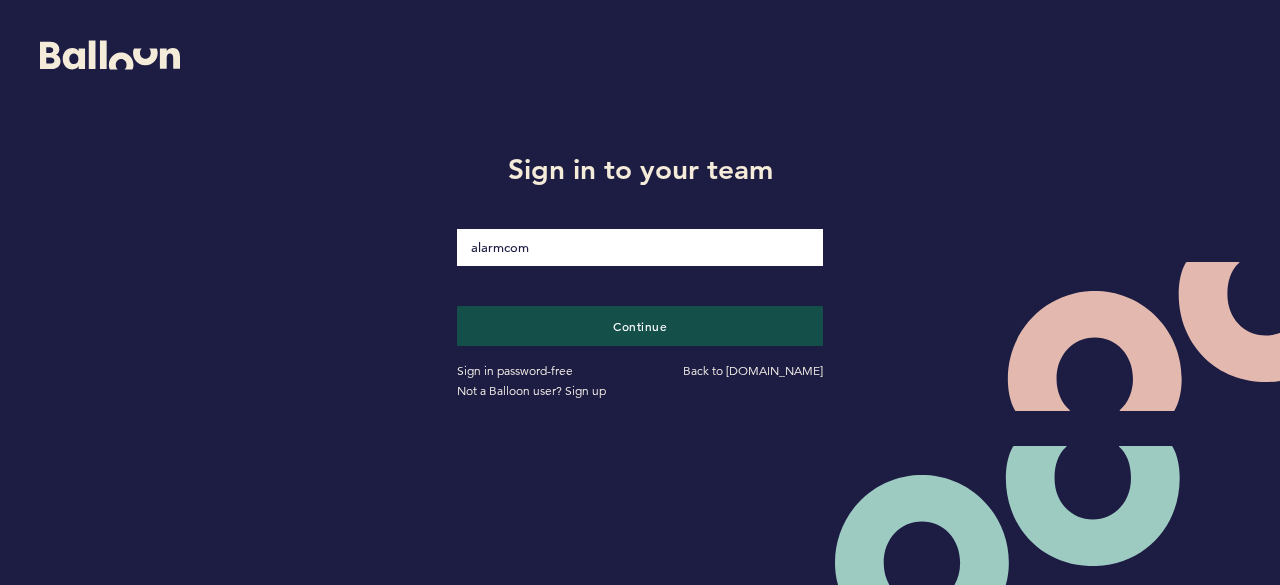 scroll, scrollTop: 0, scrollLeft: 0, axis: both 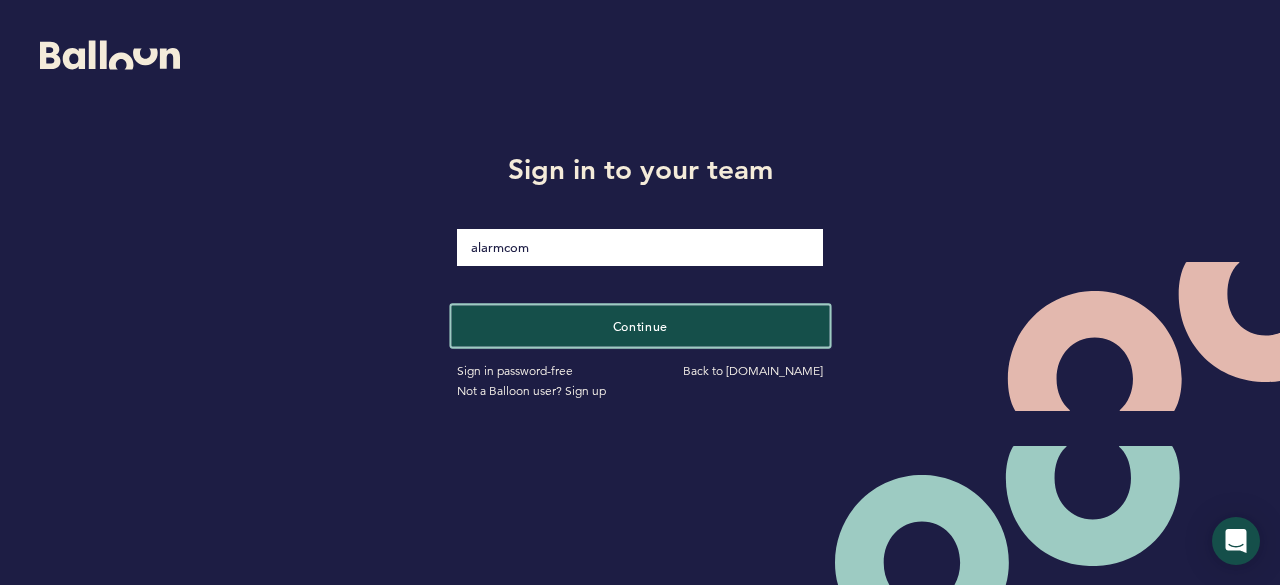 click on "Continue" at bounding box center (640, 325) 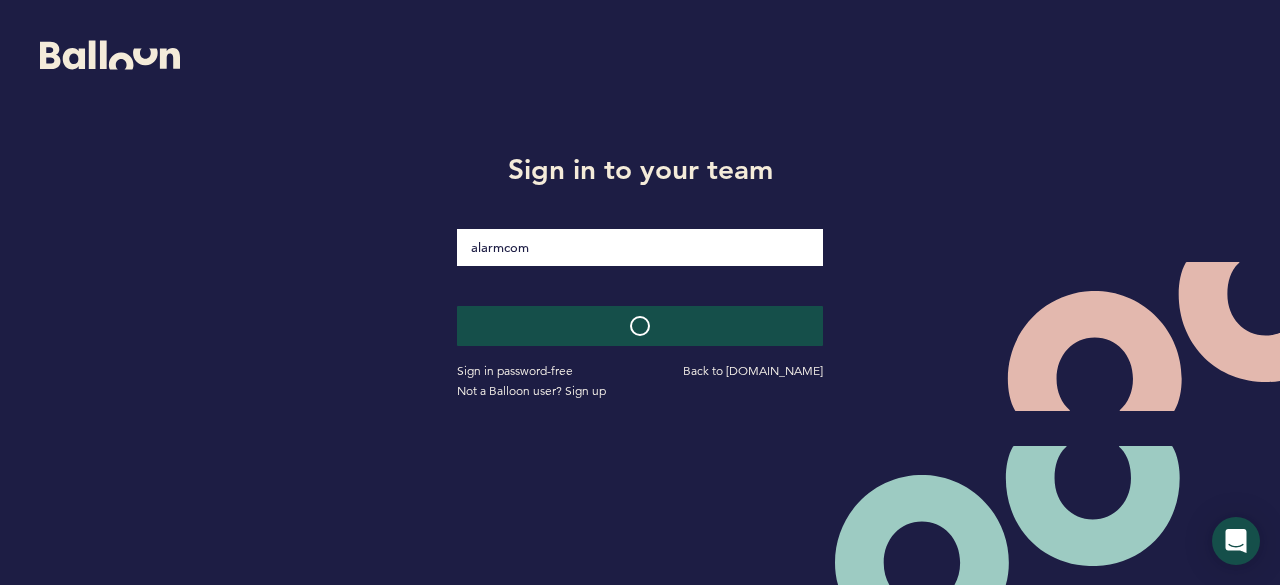 type 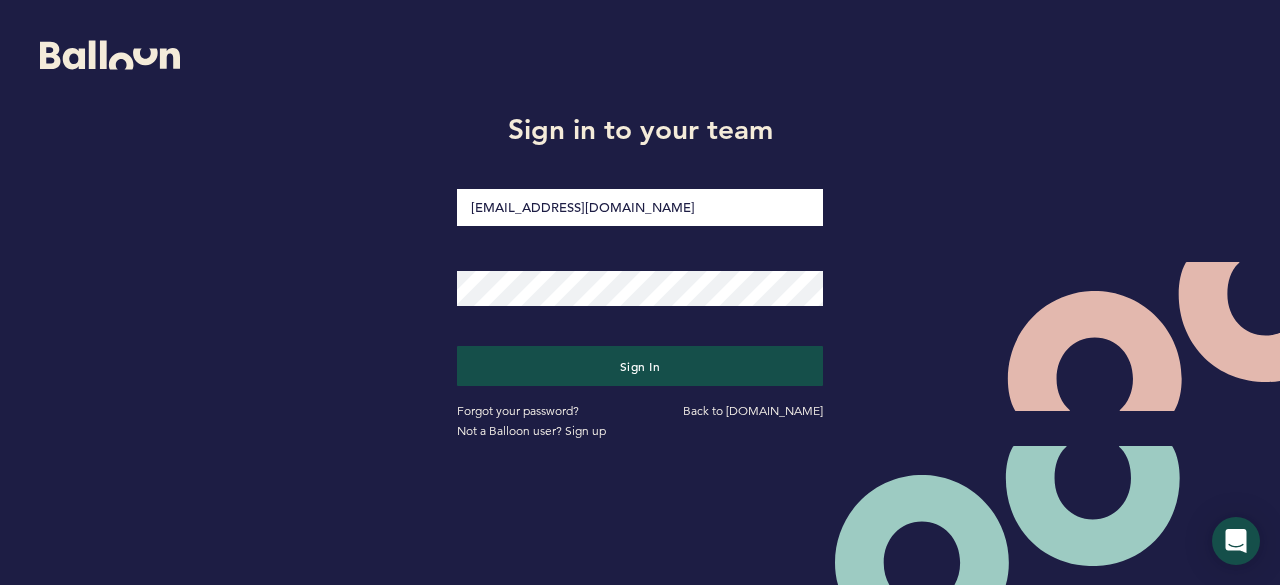 click 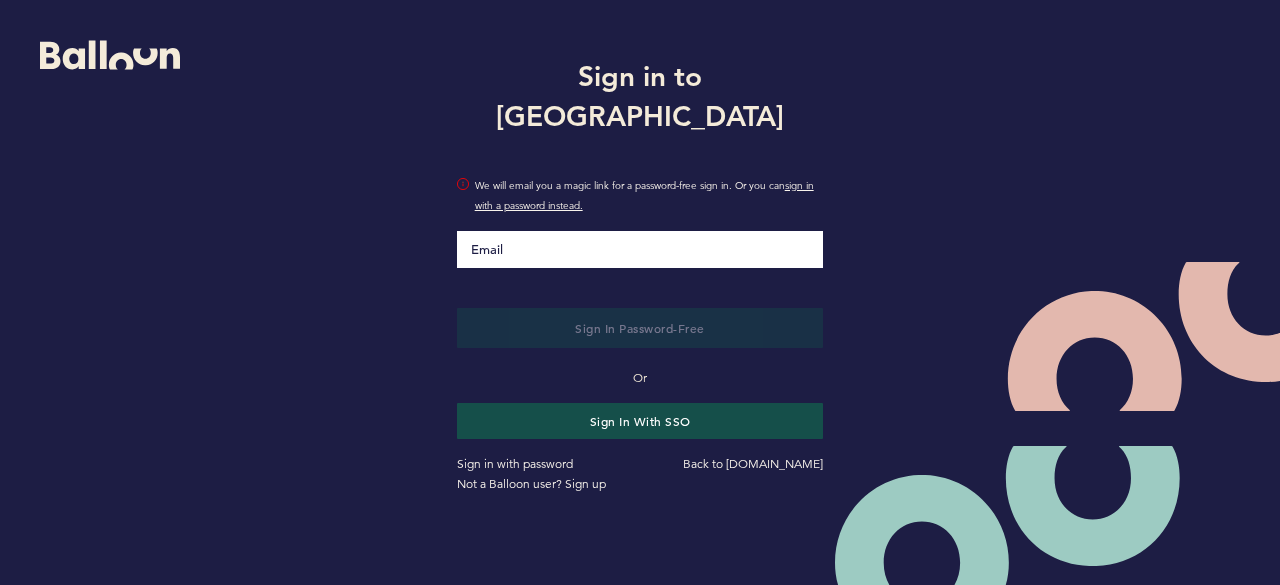 scroll, scrollTop: 0, scrollLeft: 0, axis: both 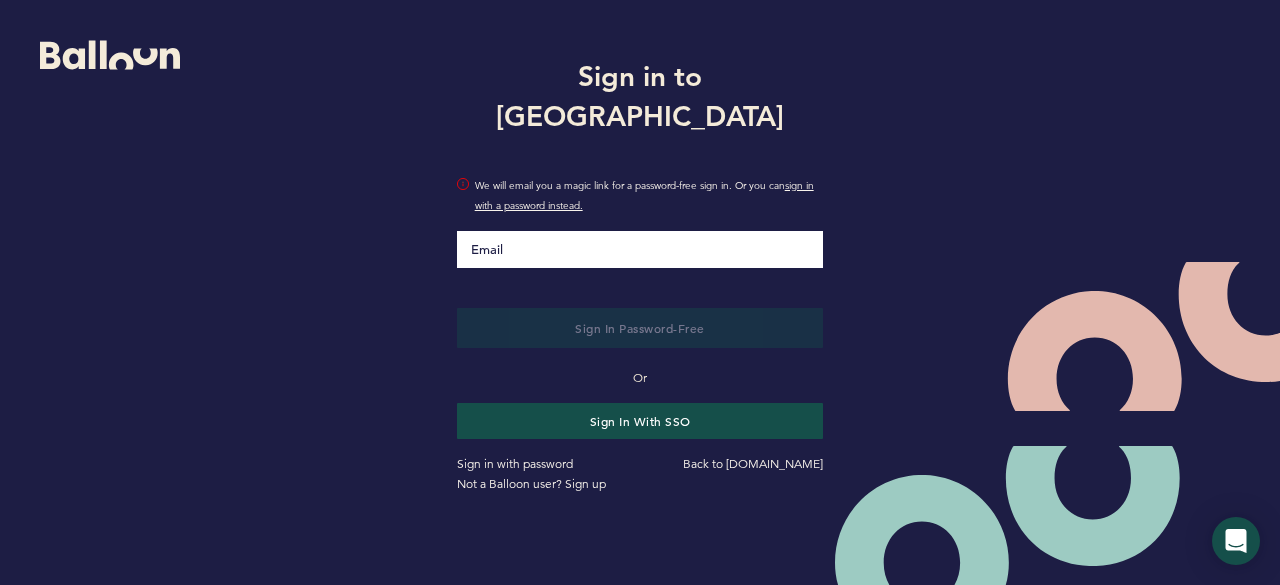 click at bounding box center (640, 249) 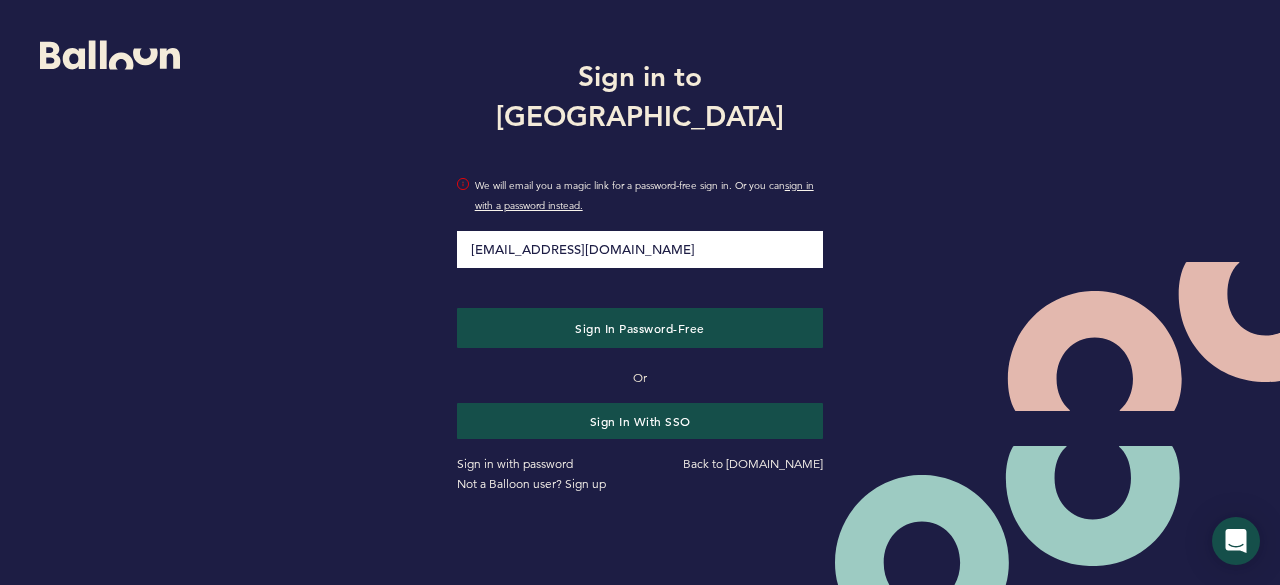 type on "[EMAIL_ADDRESS][DOMAIN_NAME]" 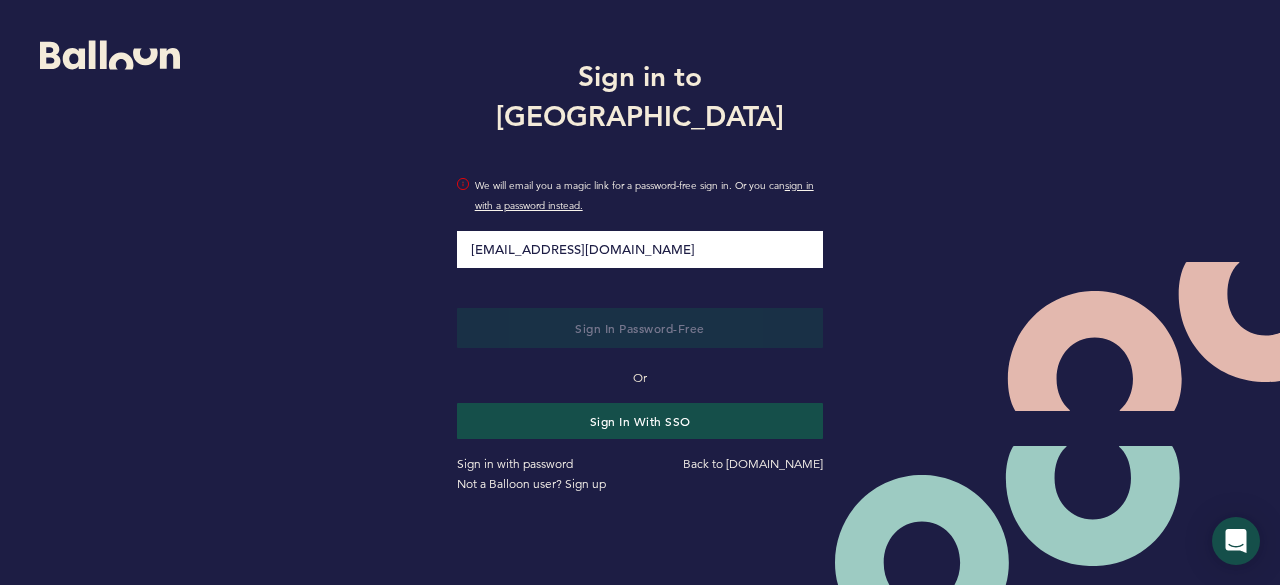 type 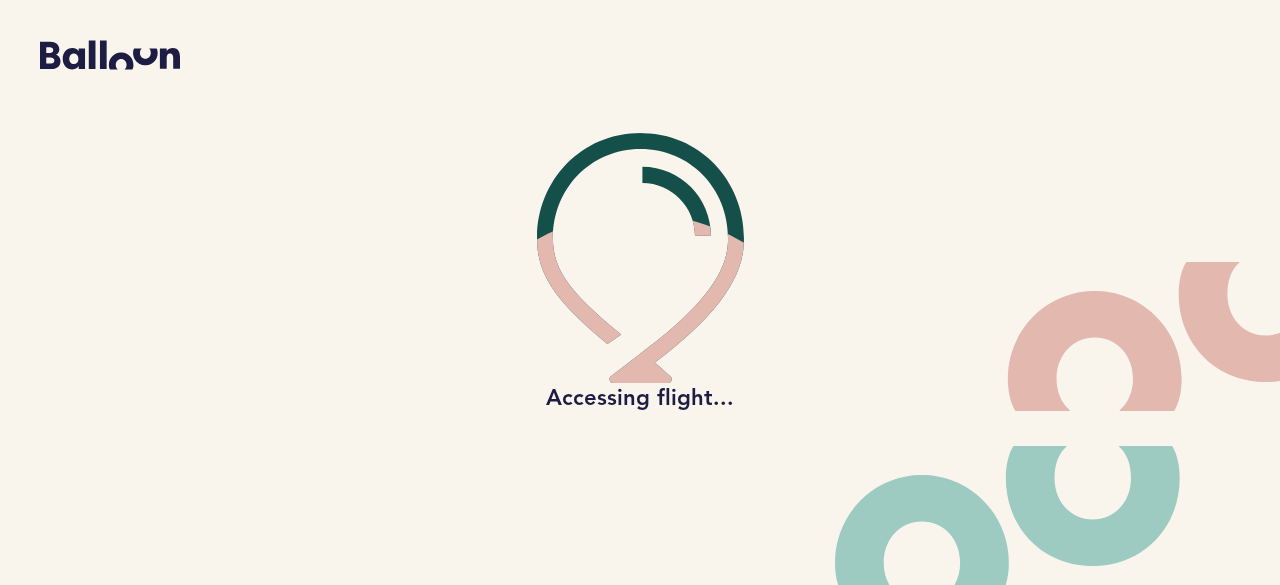 scroll, scrollTop: 0, scrollLeft: 0, axis: both 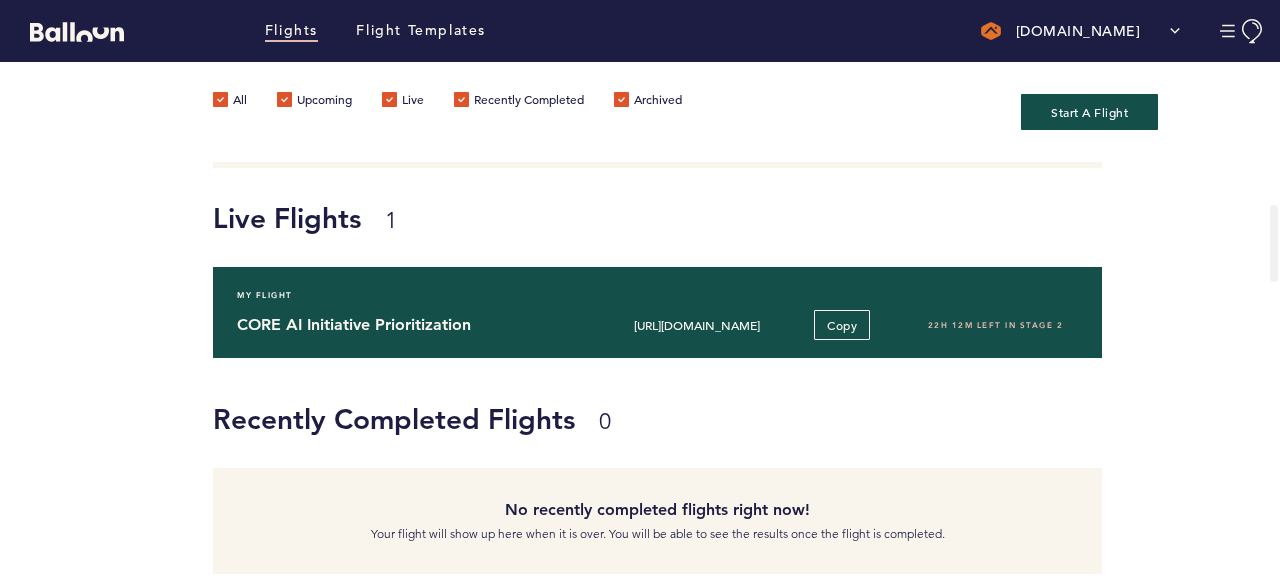 click on "CORE AI Initiative Prioritization" at bounding box center [403, 325] 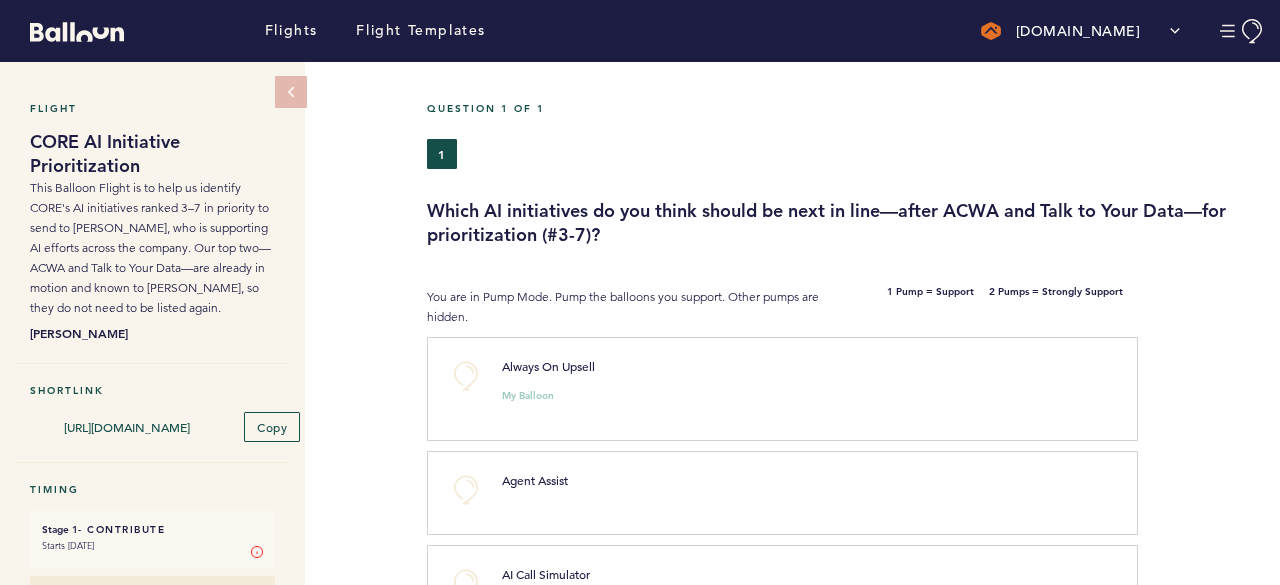 click on "https://blln.link/c/xMKRZyg" at bounding box center [127, 427] 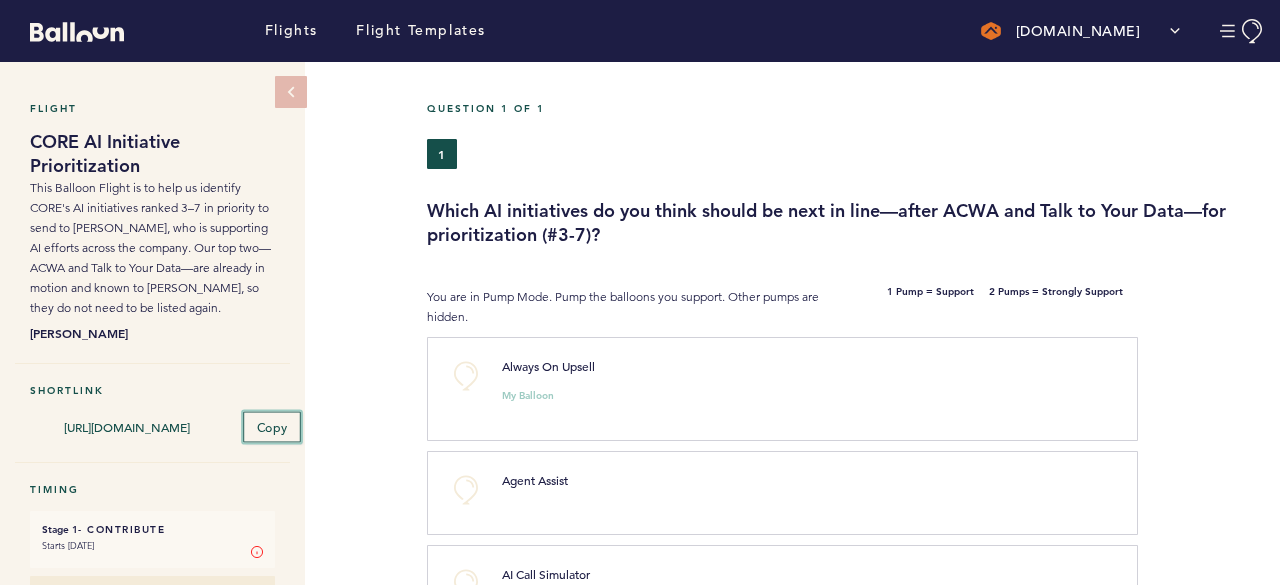 click on "Copy" at bounding box center (272, 427) 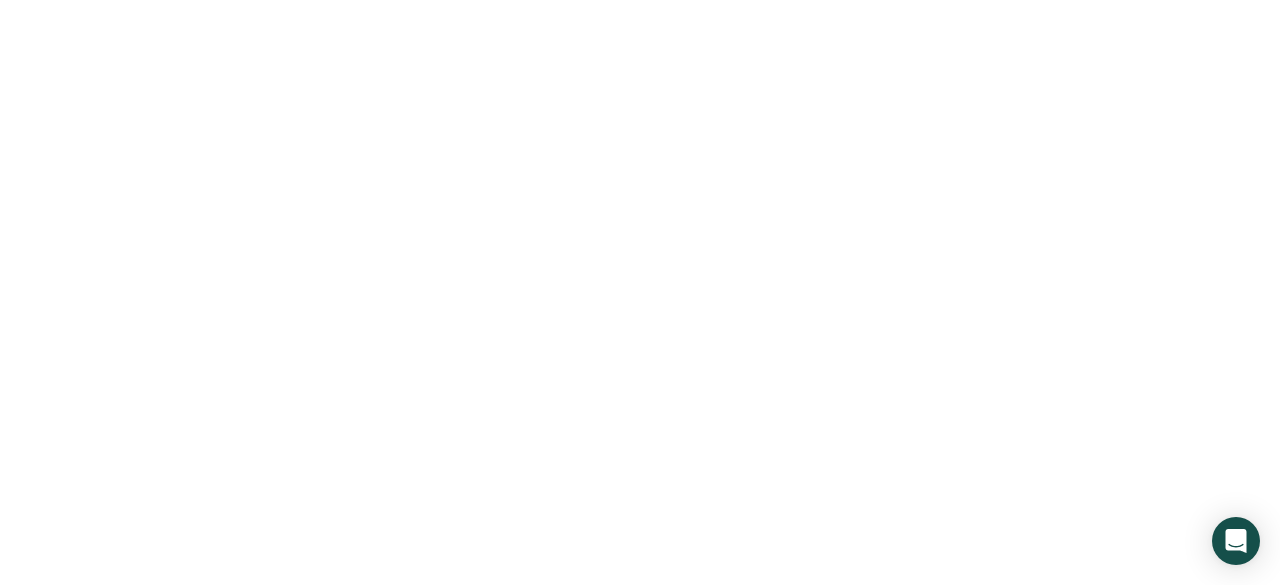 scroll, scrollTop: 0, scrollLeft: 0, axis: both 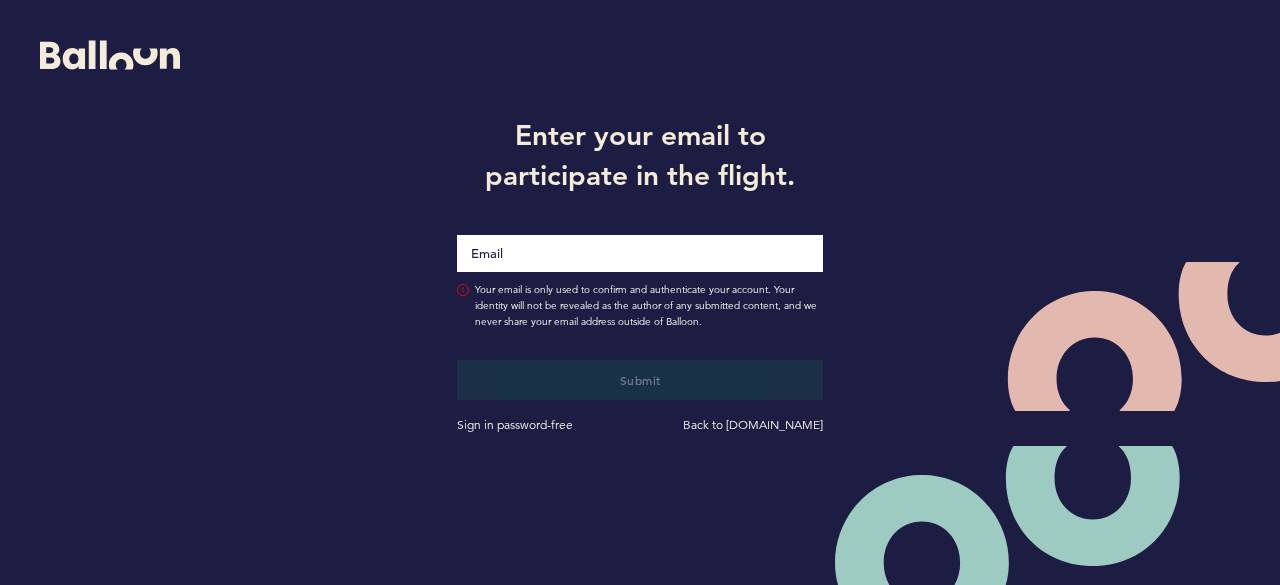 click at bounding box center (640, 253) 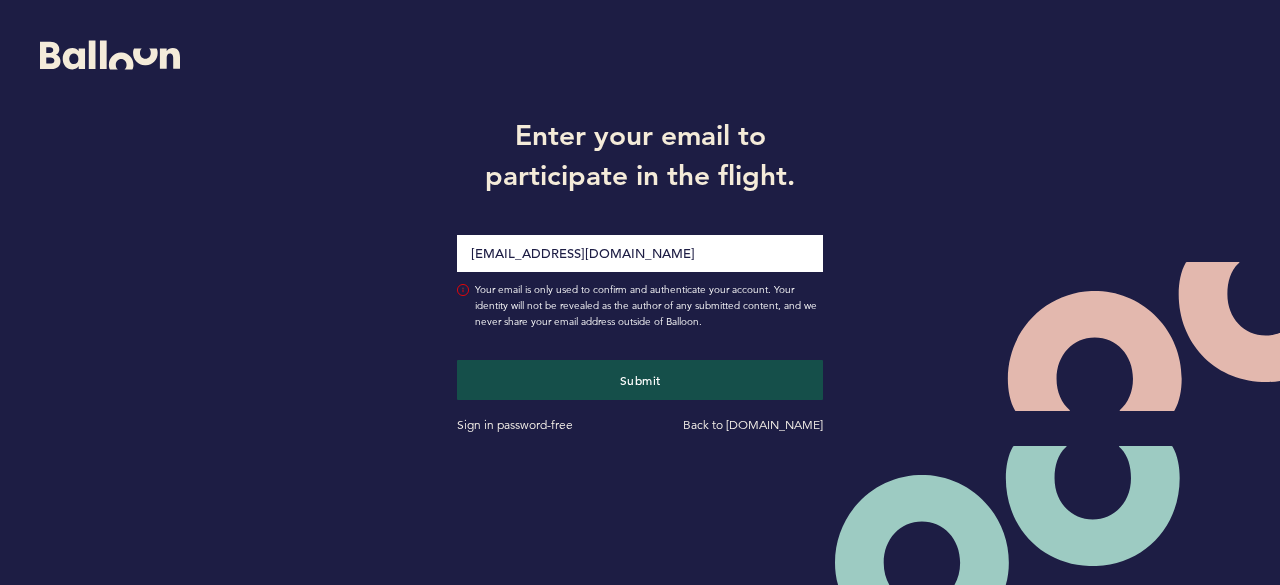 type on "[EMAIL_ADDRESS][DOMAIN_NAME]" 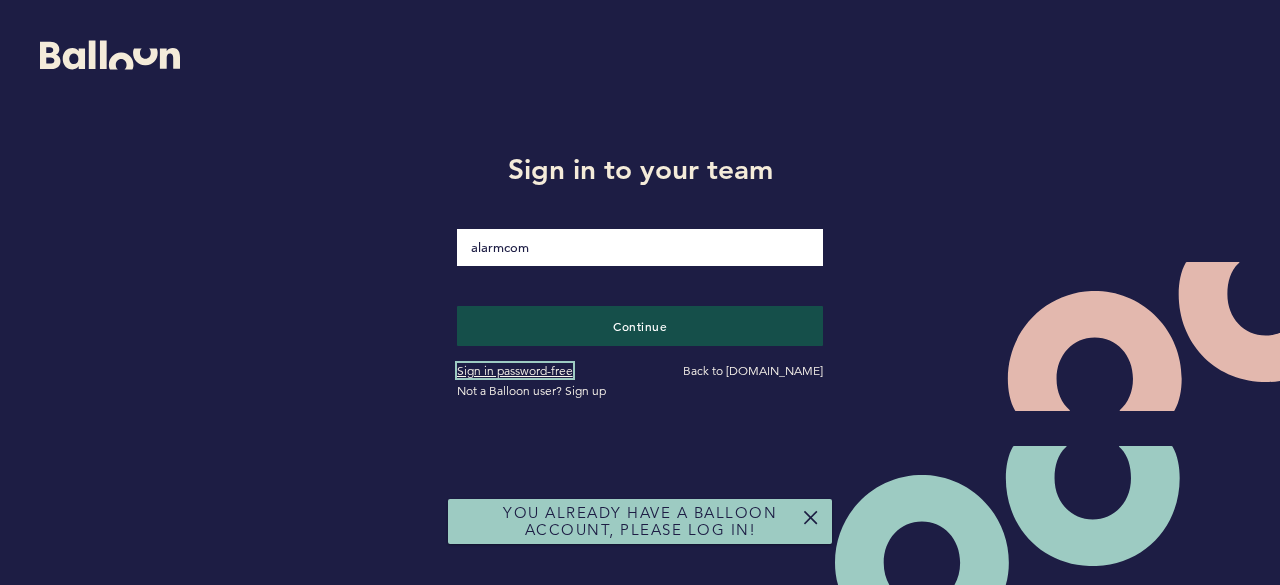 click on "Sign in password-free" at bounding box center [515, 370] 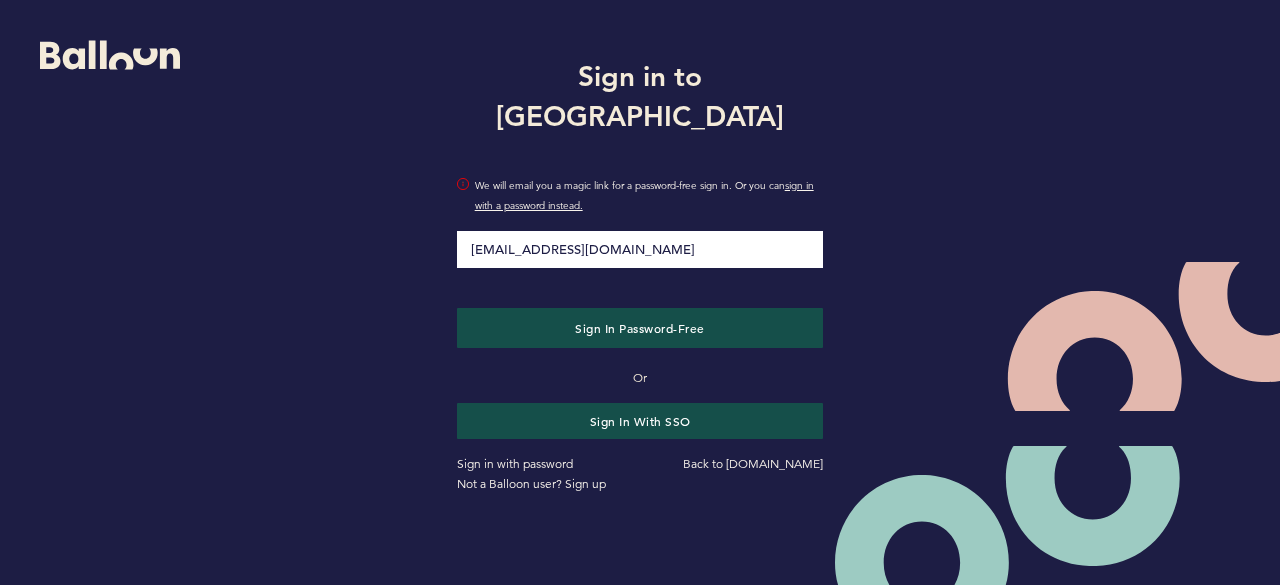 type on "[EMAIL_ADDRESS][DOMAIN_NAME]" 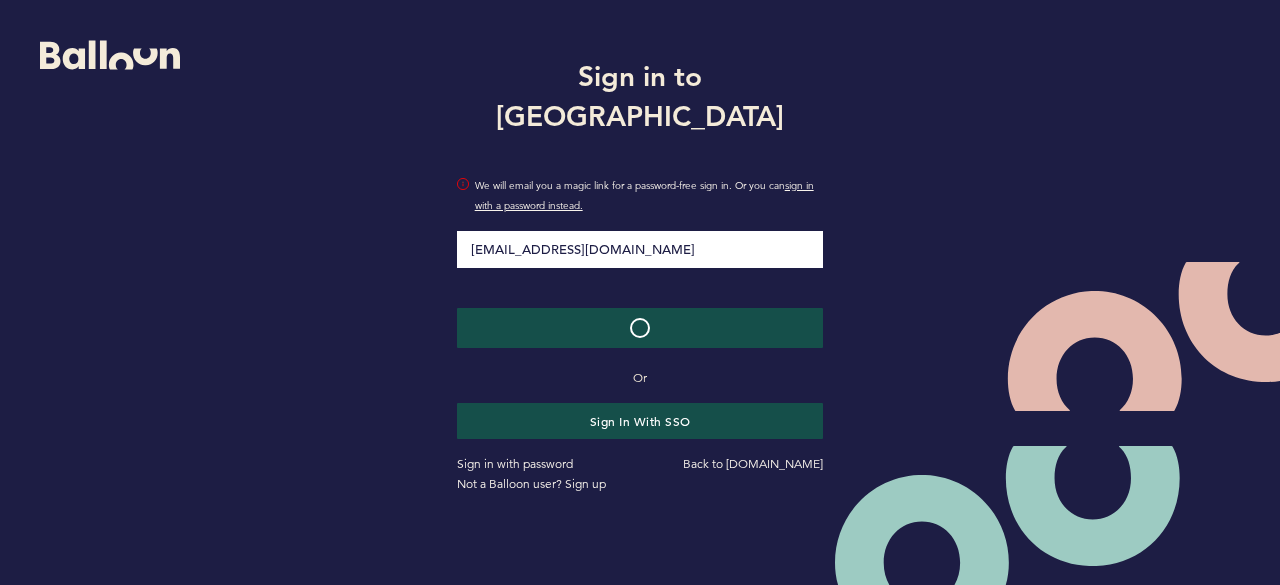 type 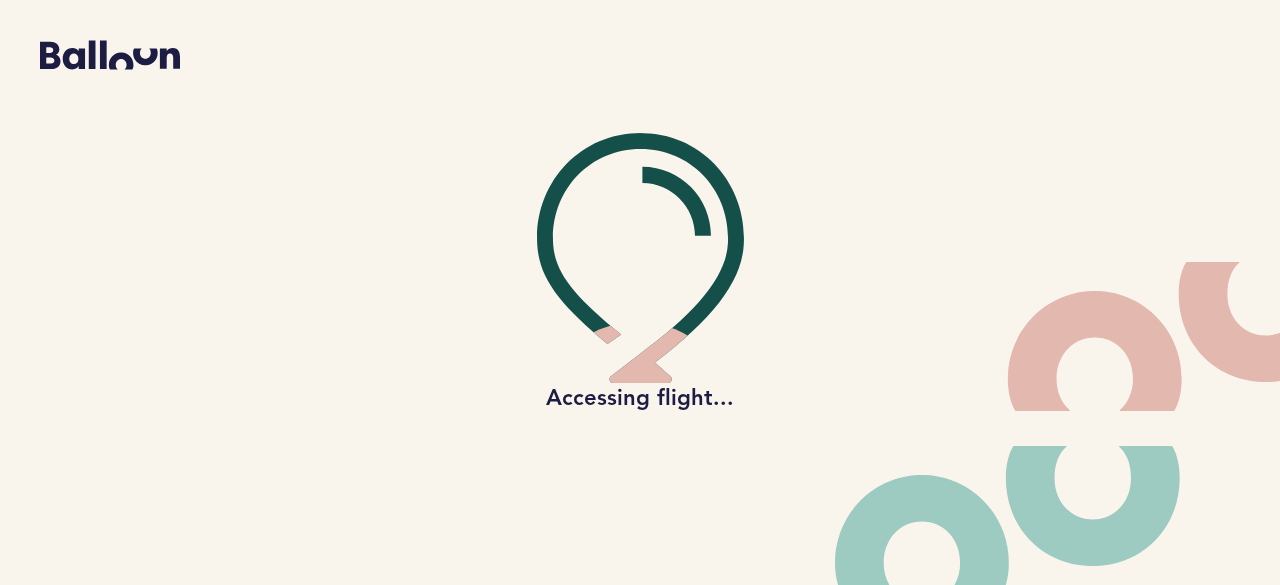 scroll, scrollTop: 0, scrollLeft: 0, axis: both 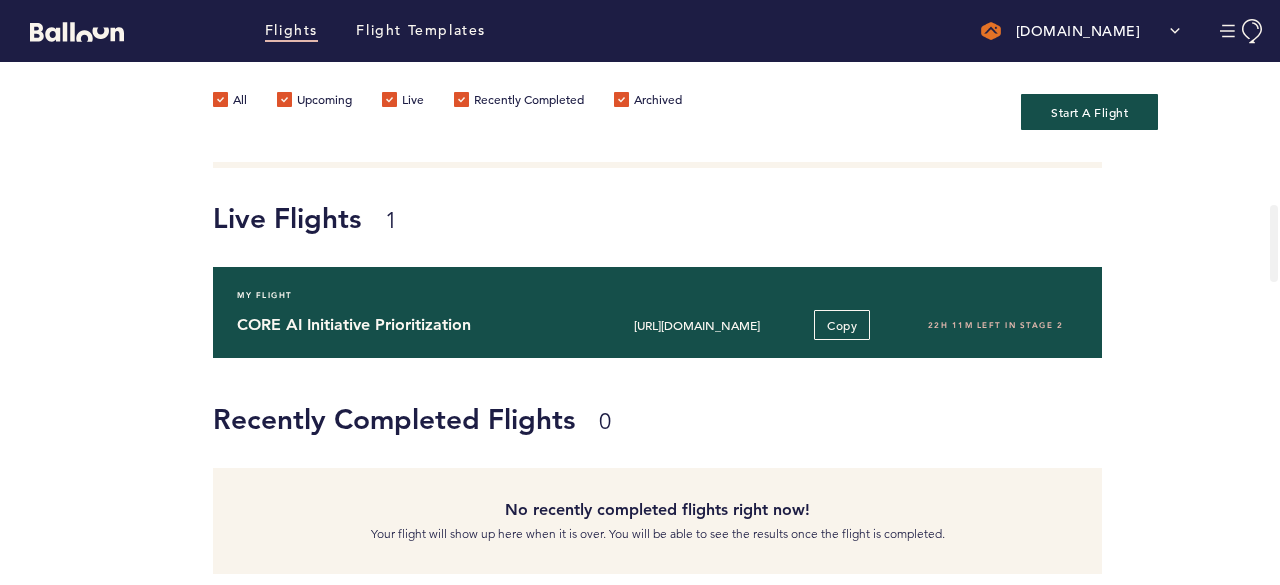 click on "22H 11M left in stage 2" at bounding box center (984, 325) 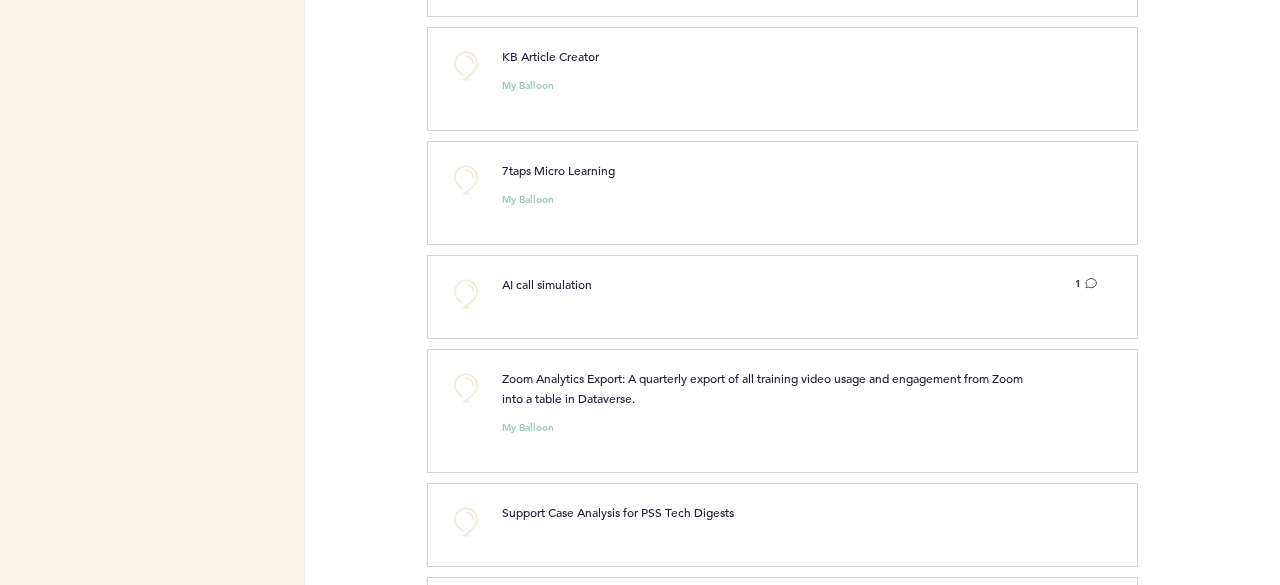 scroll, scrollTop: 1100, scrollLeft: 0, axis: vertical 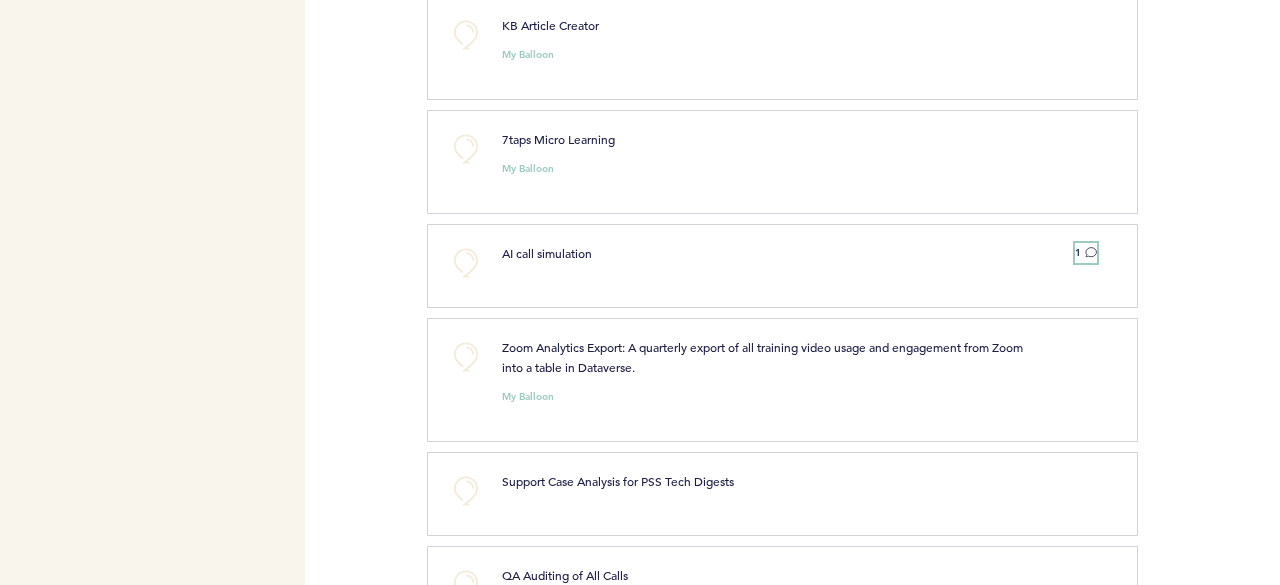 click 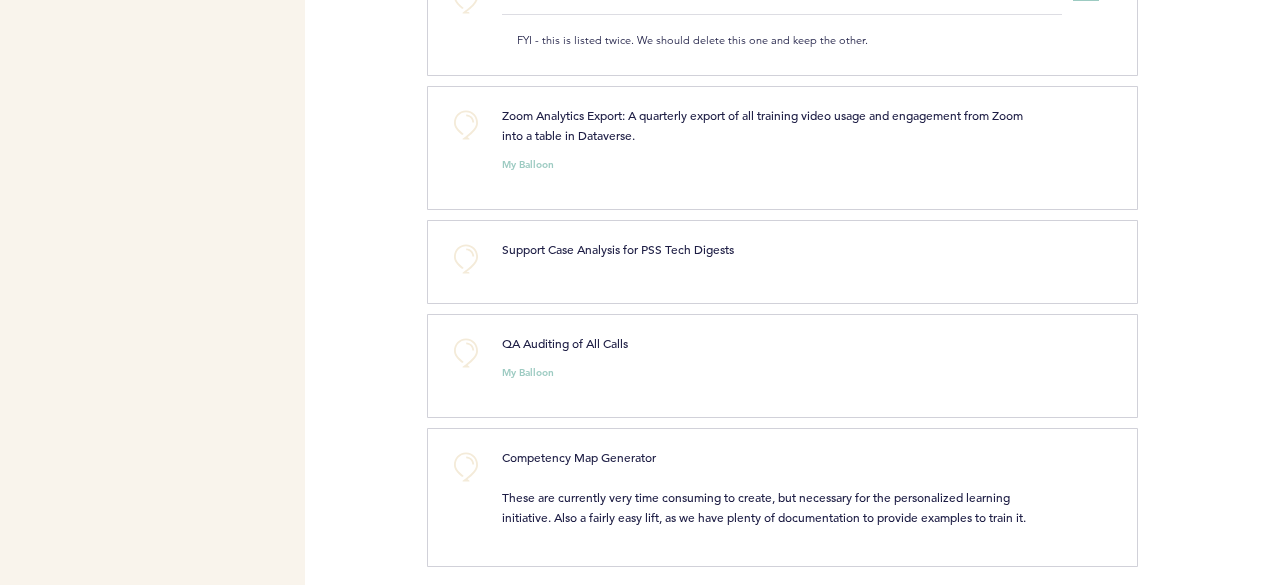 scroll, scrollTop: 1365, scrollLeft: 0, axis: vertical 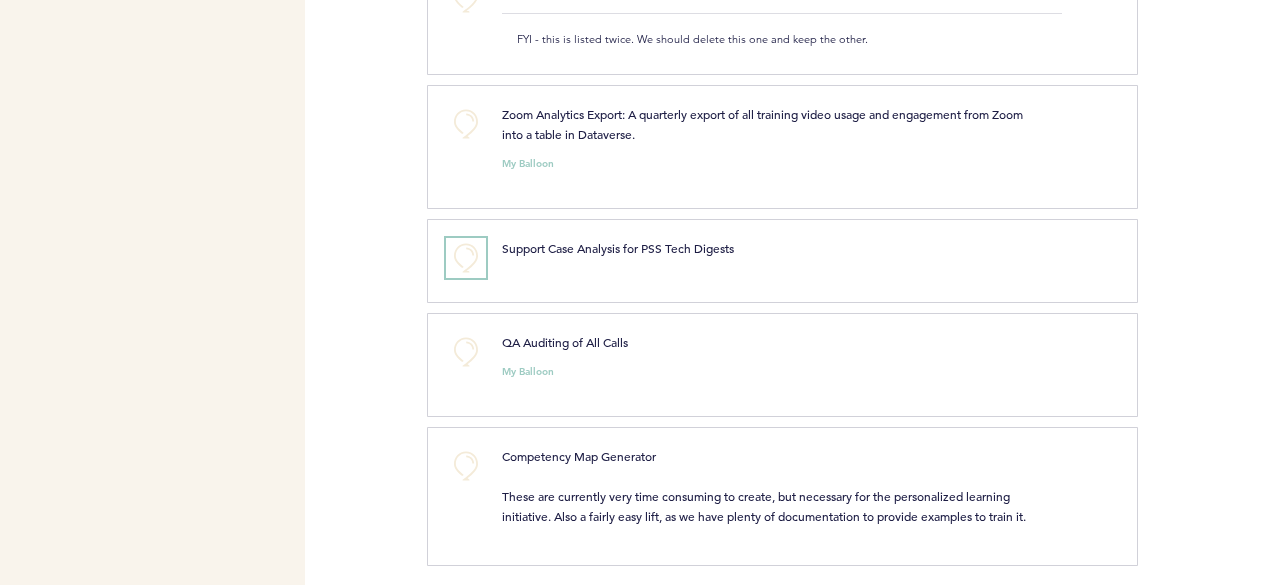 click on "+0" at bounding box center [466, 258] 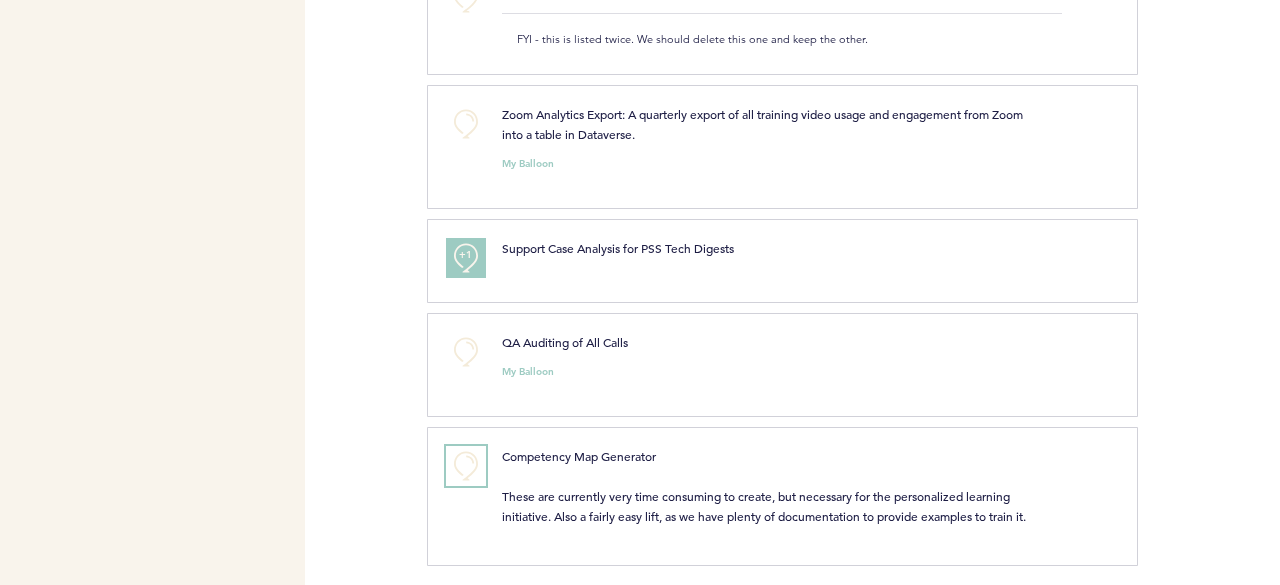 click on "+0" at bounding box center (466, 466) 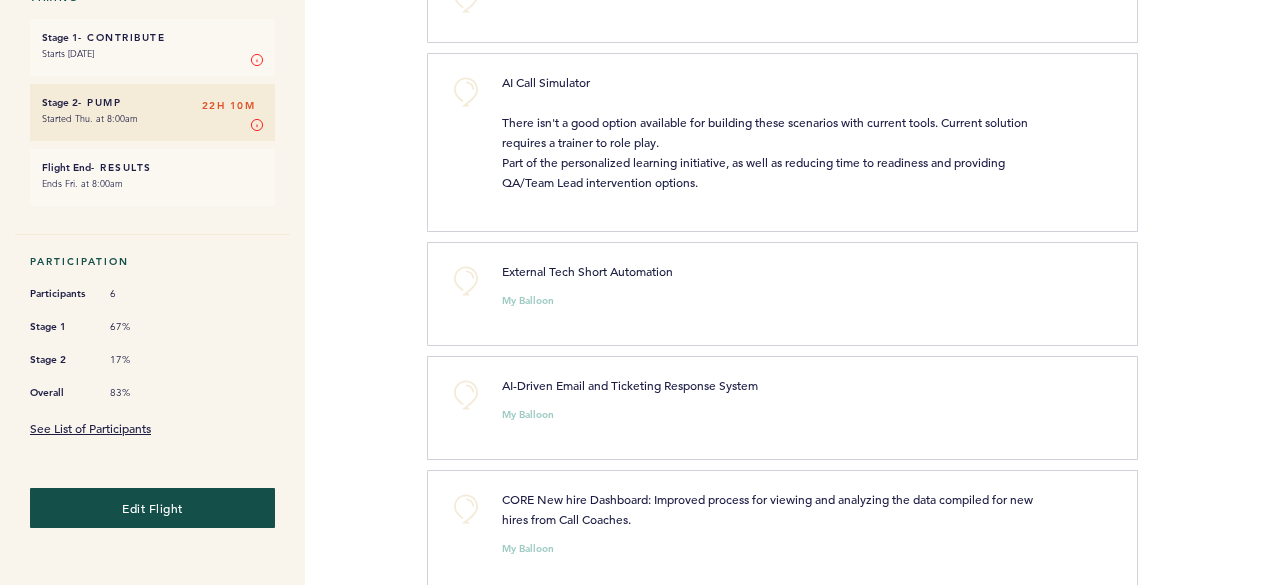 scroll, scrollTop: 465, scrollLeft: 0, axis: vertical 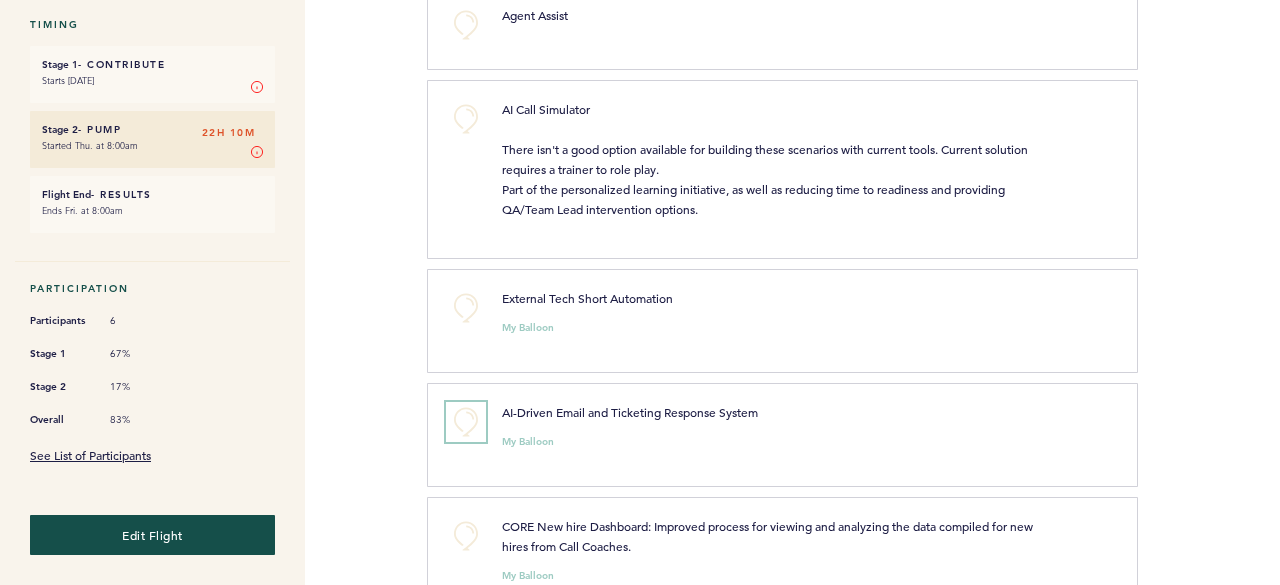 click on "+0" at bounding box center (466, 422) 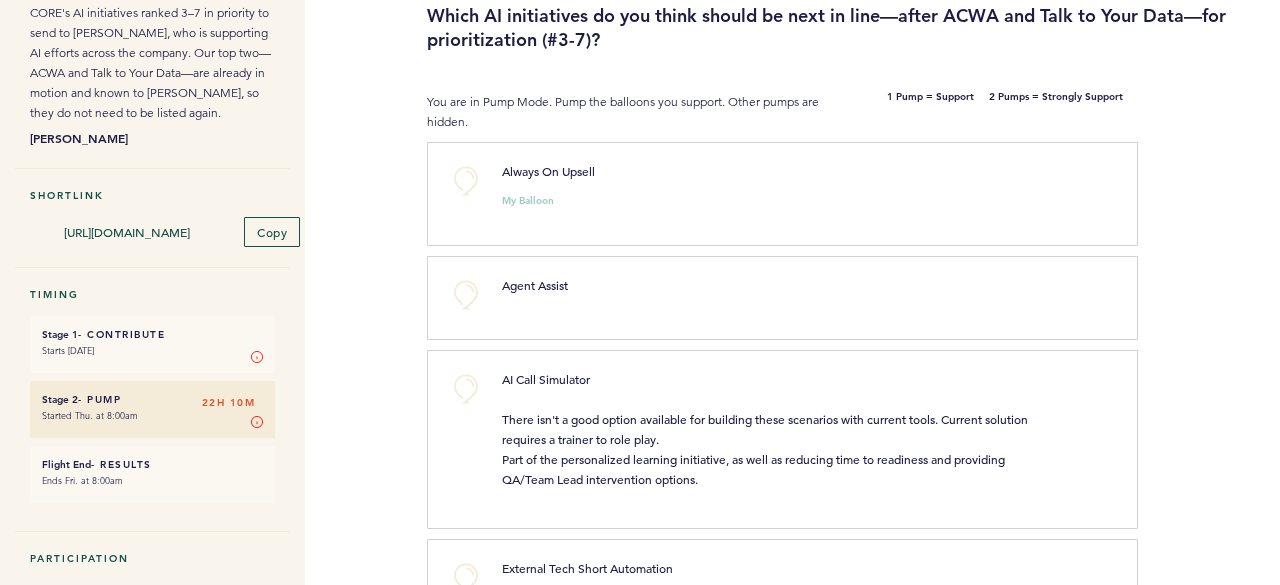 scroll, scrollTop: 165, scrollLeft: 0, axis: vertical 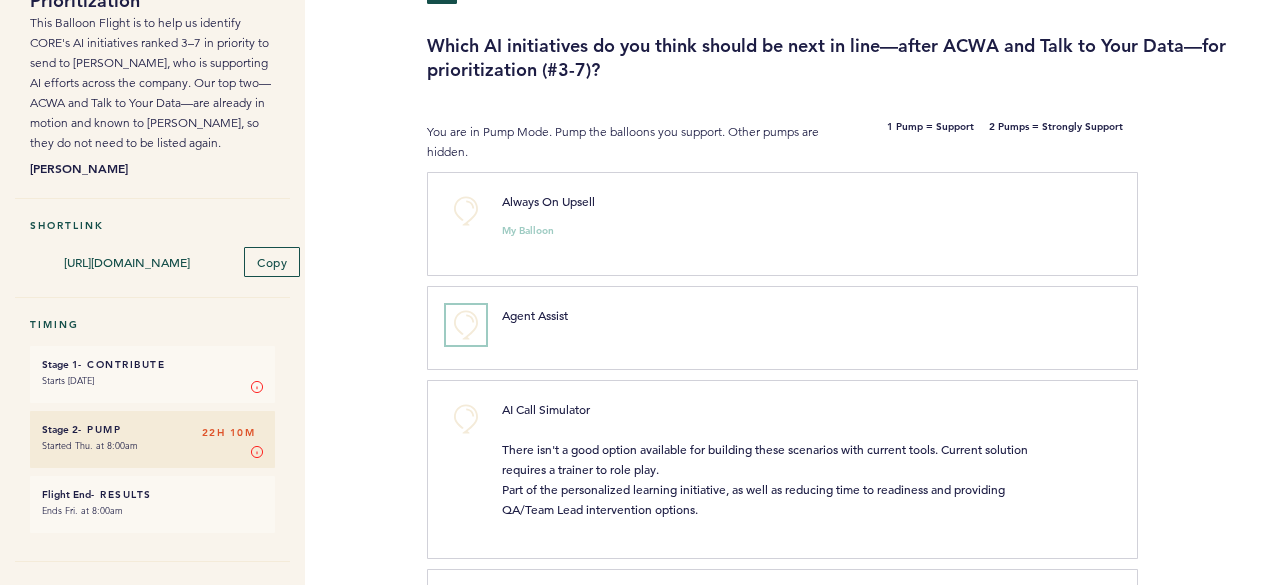 click on "+0" at bounding box center (466, 325) 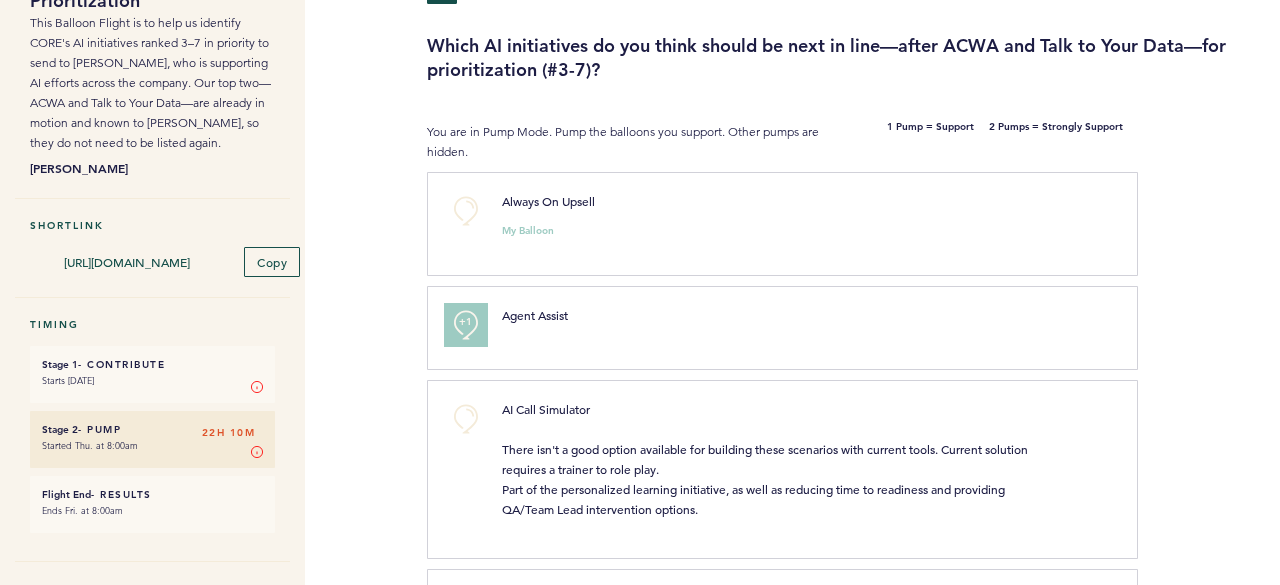 click on "+1" at bounding box center [466, 322] 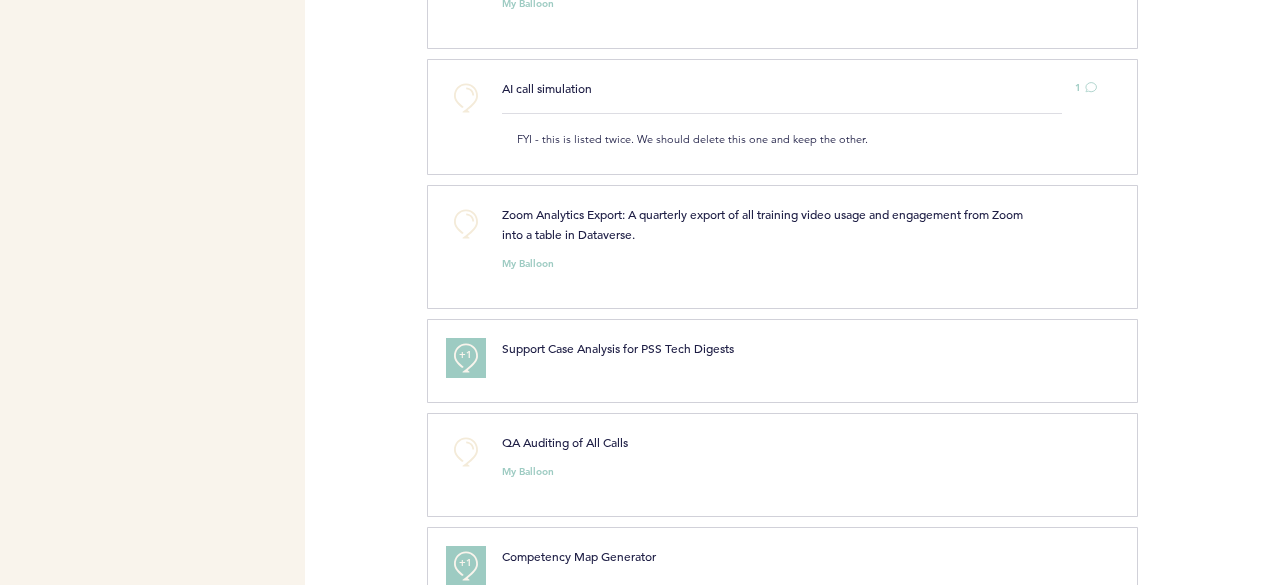 scroll, scrollTop: 1365, scrollLeft: 0, axis: vertical 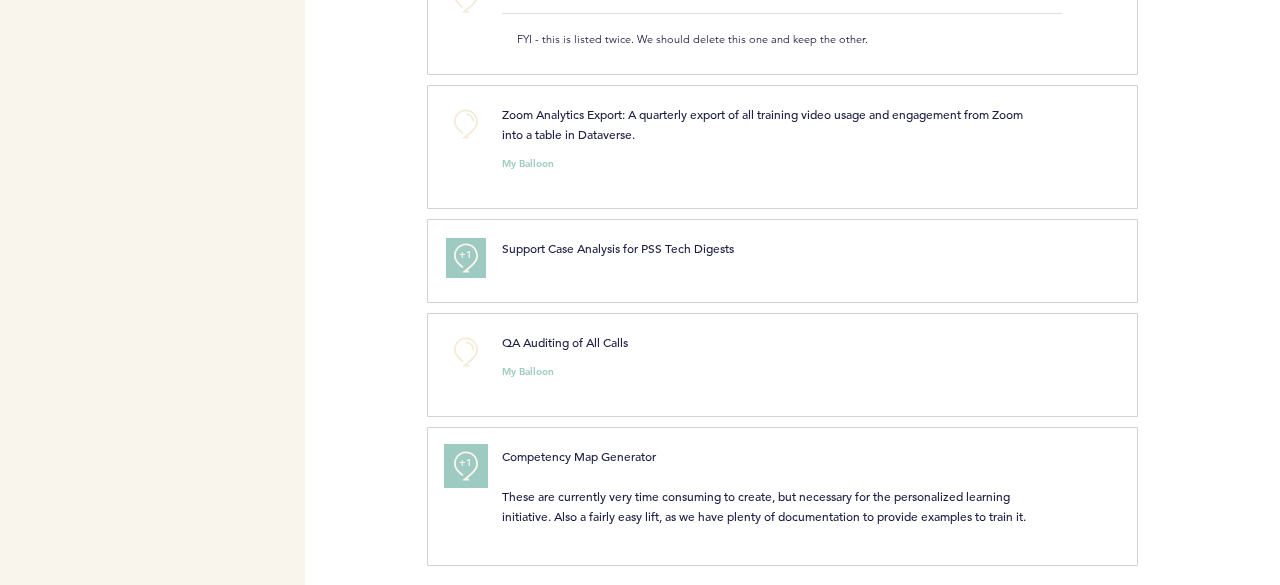 click on "+1" at bounding box center (466, 466) 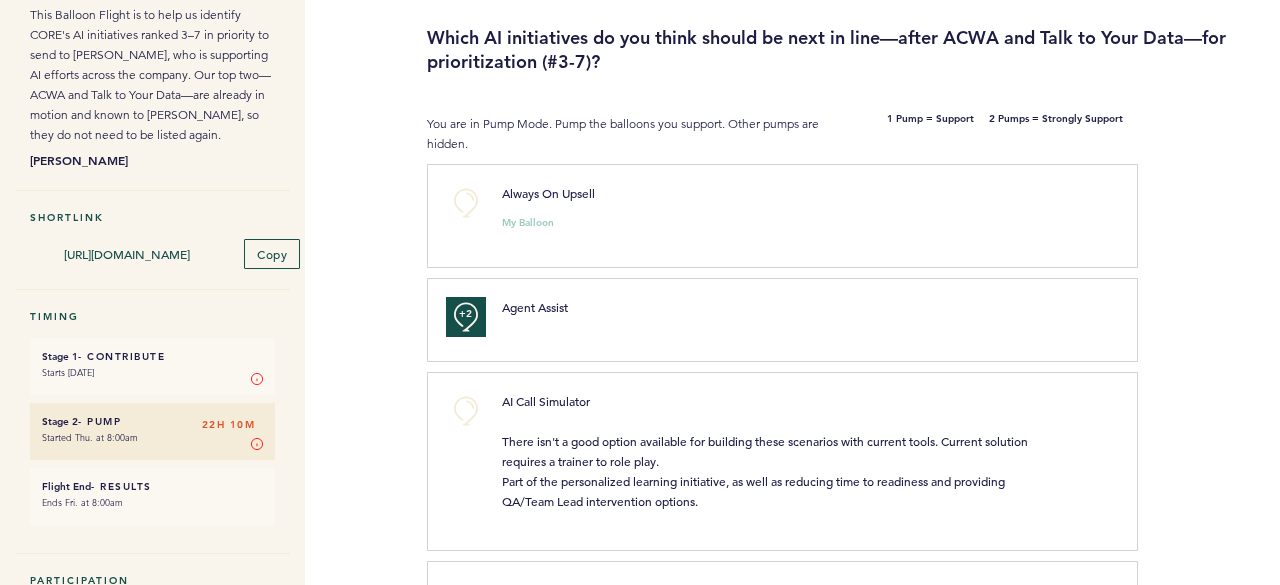 scroll, scrollTop: 0, scrollLeft: 0, axis: both 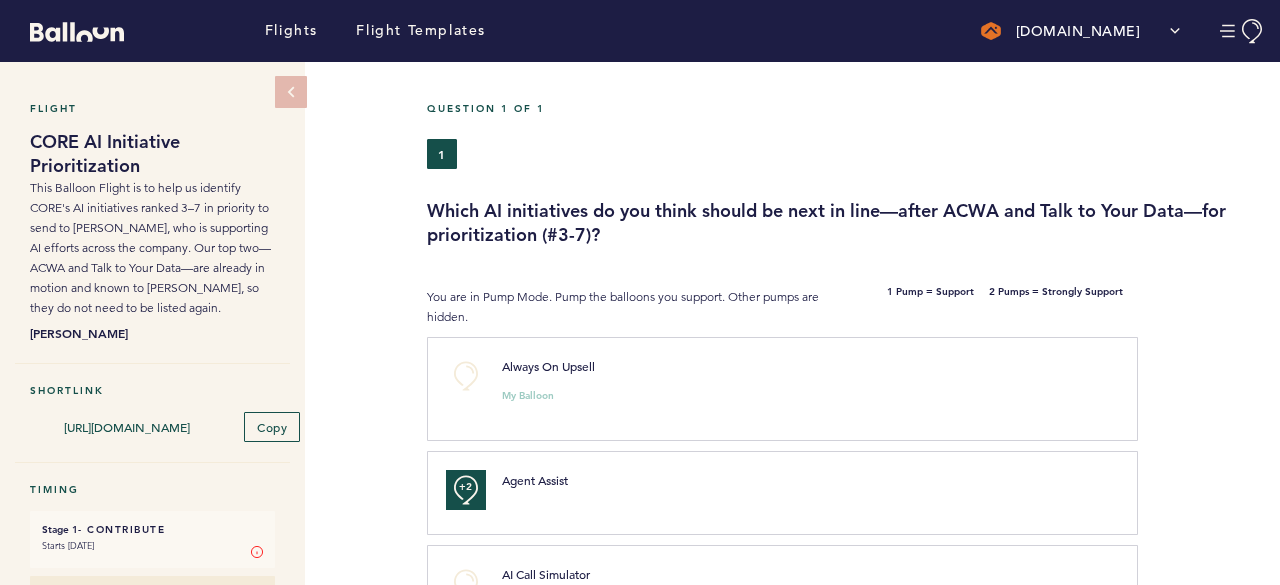 click on "Question 1 of 1   1  Which AI initiatives do you think should be next in line—after ACWA and Talk to Your Data—for prioritization (#3-7)?  You are in Pump Mode. Pump the balloons you support. Other pumps are hidden.  1 Pump = Support 2 Pumps = Strongly Support +0 Always On Upsell  My Balloon   clear   submit  +2 Agent Assist  clear   submit  +0 AI Call Simulator
There isn't a good option available for building these scenarios with current tools. Current solution requires a trainer to role play.
Part of the personalized learning initiative, as well as reducing time to readiness and providing QA/Team Lead intervention options.  clear   submit  +0 External Tech Short Automation   My Balloon   clear   submit  +1 AI-Driven Email and Ticketing Response System  My Balloon   clear   submit  +0 CORE New hire Dashboard: Improved process for viewing and analyzing the data compiled for new hires from Call Coaches.  My Balloon   clear   submit  +0 KB Article Creator  My Balloon   clear   submit  +0  My Balloon  +0 1" at bounding box center (853, 1011) 